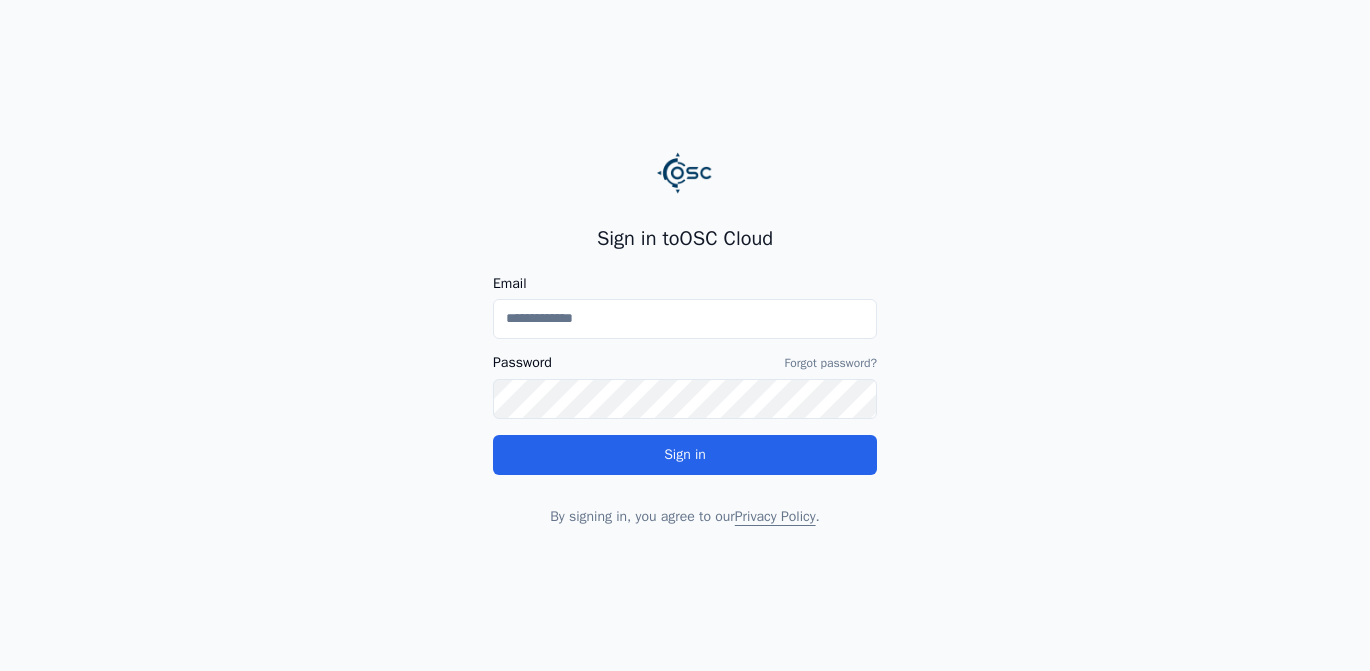 scroll, scrollTop: 0, scrollLeft: 0, axis: both 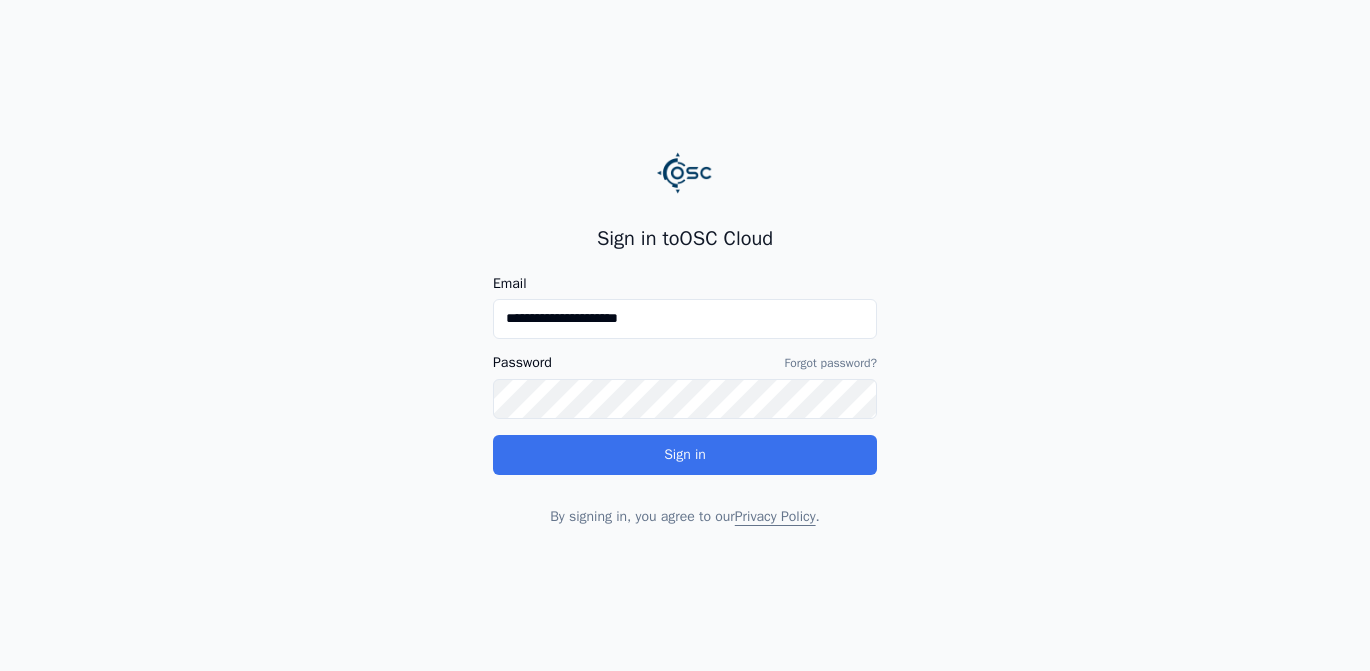 click on "Sign in" at bounding box center (685, 455) 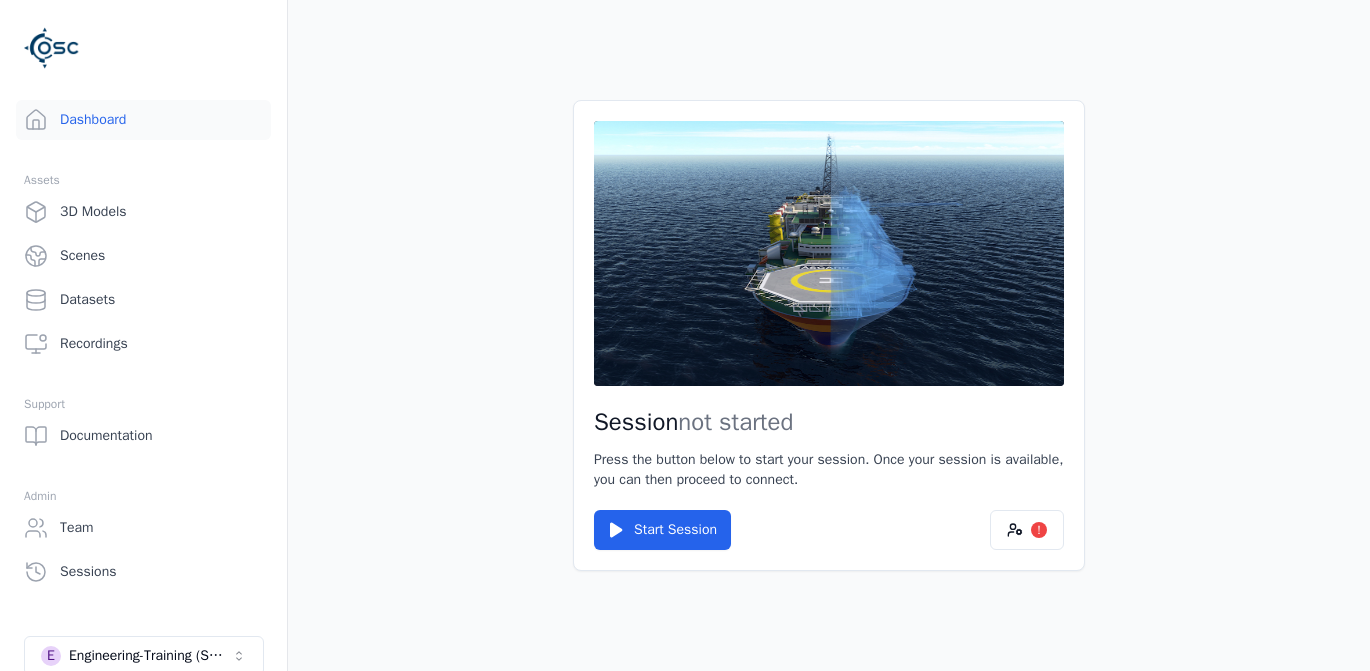 scroll, scrollTop: 0, scrollLeft: 0, axis: both 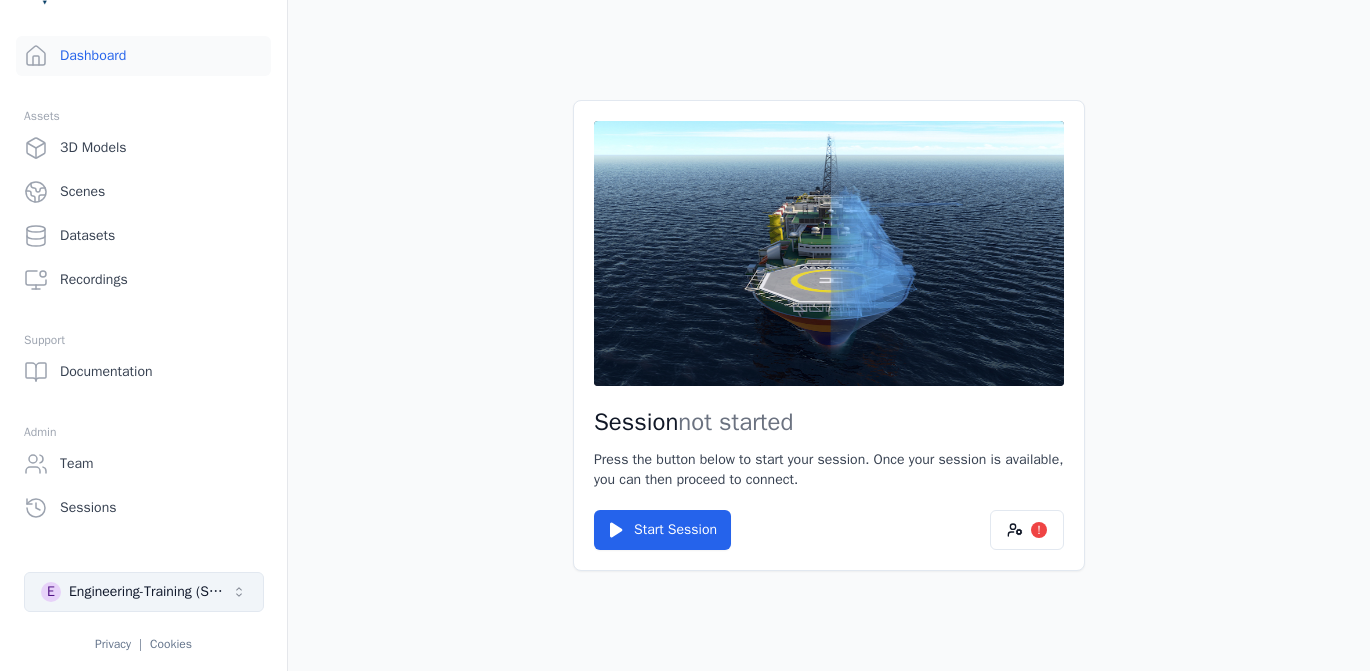 click on "Engineering-Training (SSO Staging)" at bounding box center [150, 592] 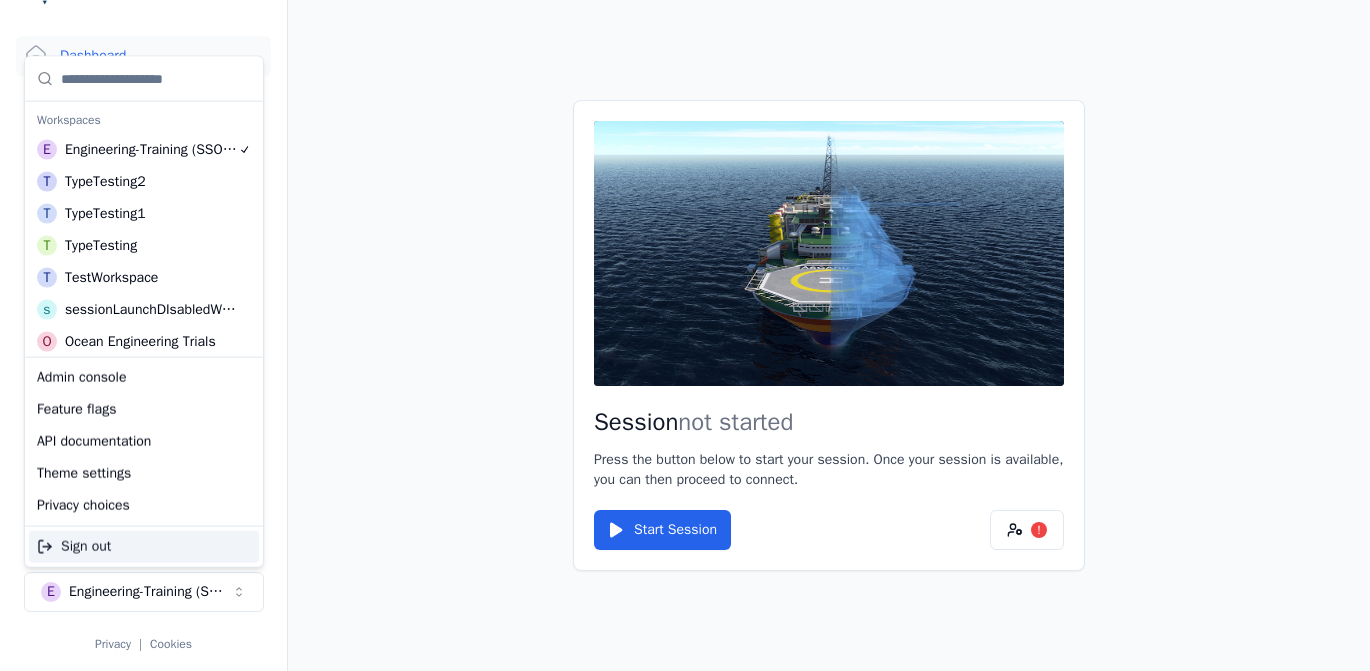 click on "Session  not started Press the button below to start your session. Once your session is available, you can then proceed to connect. Start Session !" at bounding box center (829, 335) 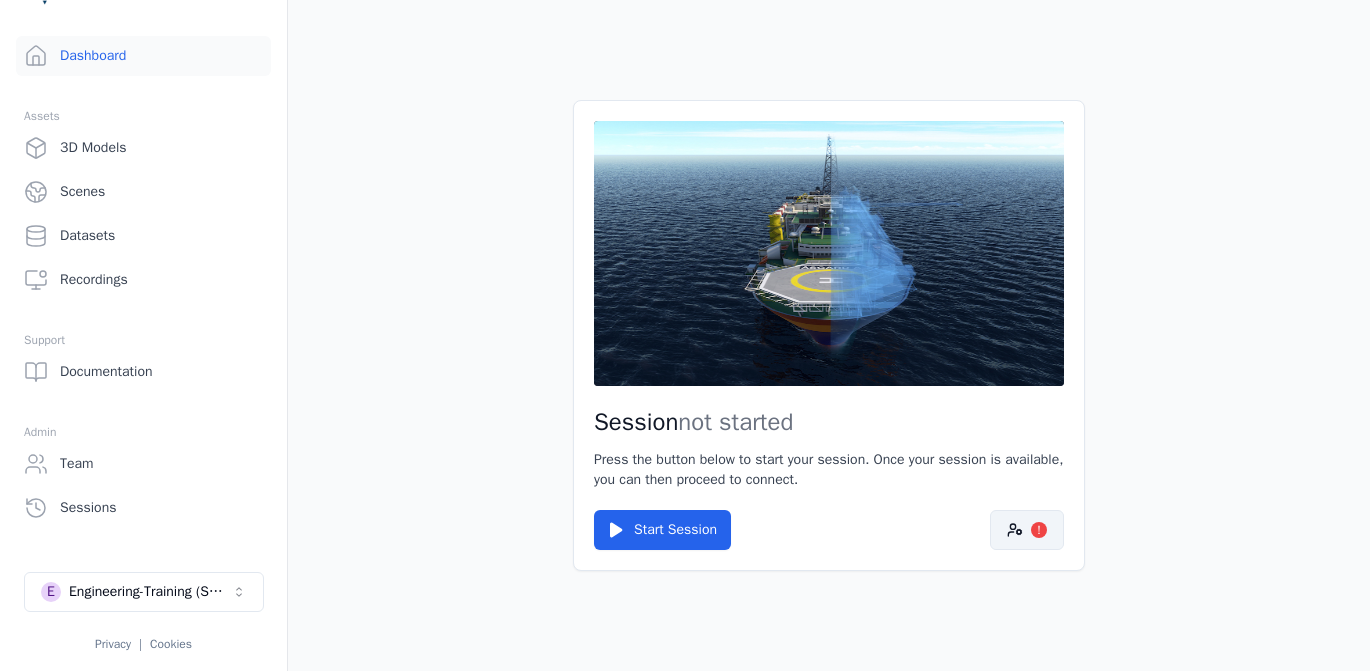 click on "!" at bounding box center [1027, 530] 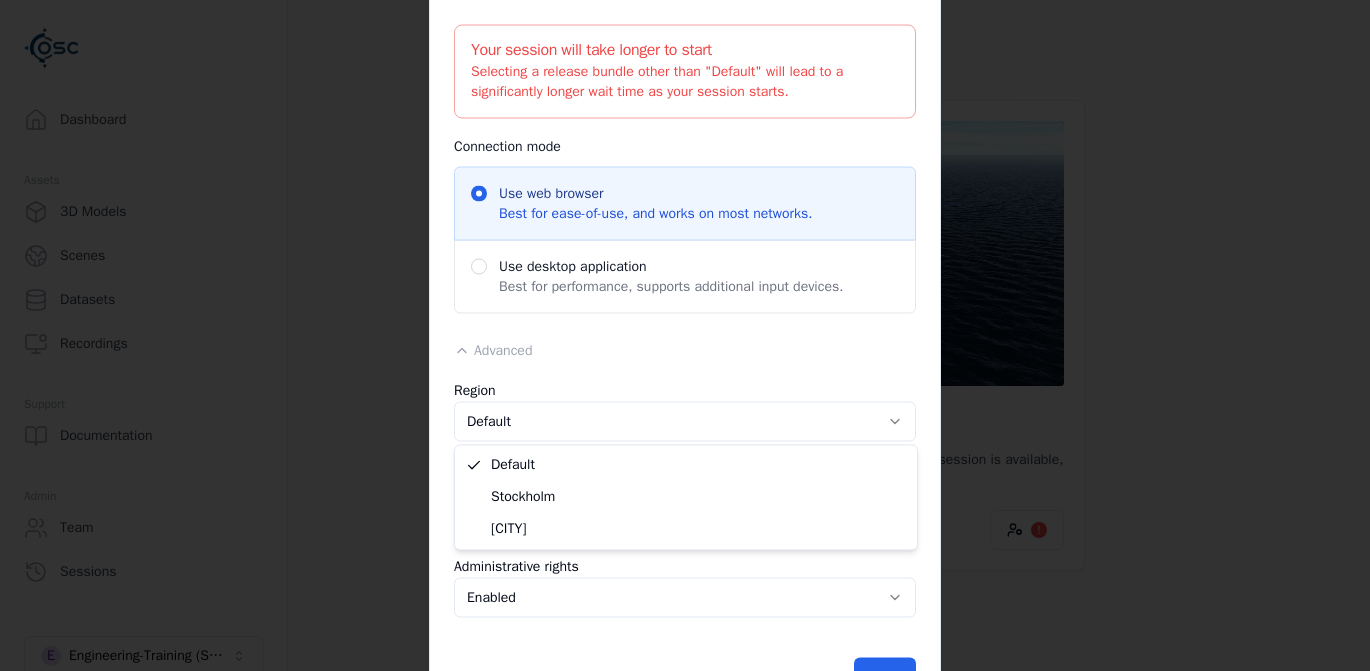 click on "Opt-in to analytics Would you like to help us improve our service by allowing us to collect analytics data about how you use our application? This data helps us understand usage patterns, troubleshoot issues, and make your experience better. For more information about what is collected and how it is used, please refer to our  Privacy Policy . Accept Decline Dashboard Assets 3D Models Scenes Datasets Recordings Support Documentation Admin Team Sessions E Engineering-Training (SSO Staging) Privacy | Cookies Session  not started Press the button below to start your session. Once your session is available, you can then proceed to connect. Start Session !
Session preferences Your session will take longer to start Selecting a release bundle other than "Default" will lead to a significantly longer wait time as your session starts. Connection mode Use web browser Best for ease-of-use, and works on most networks. Use desktop application Best for performance, supports additional input devices. Advanced" at bounding box center (685, 335) 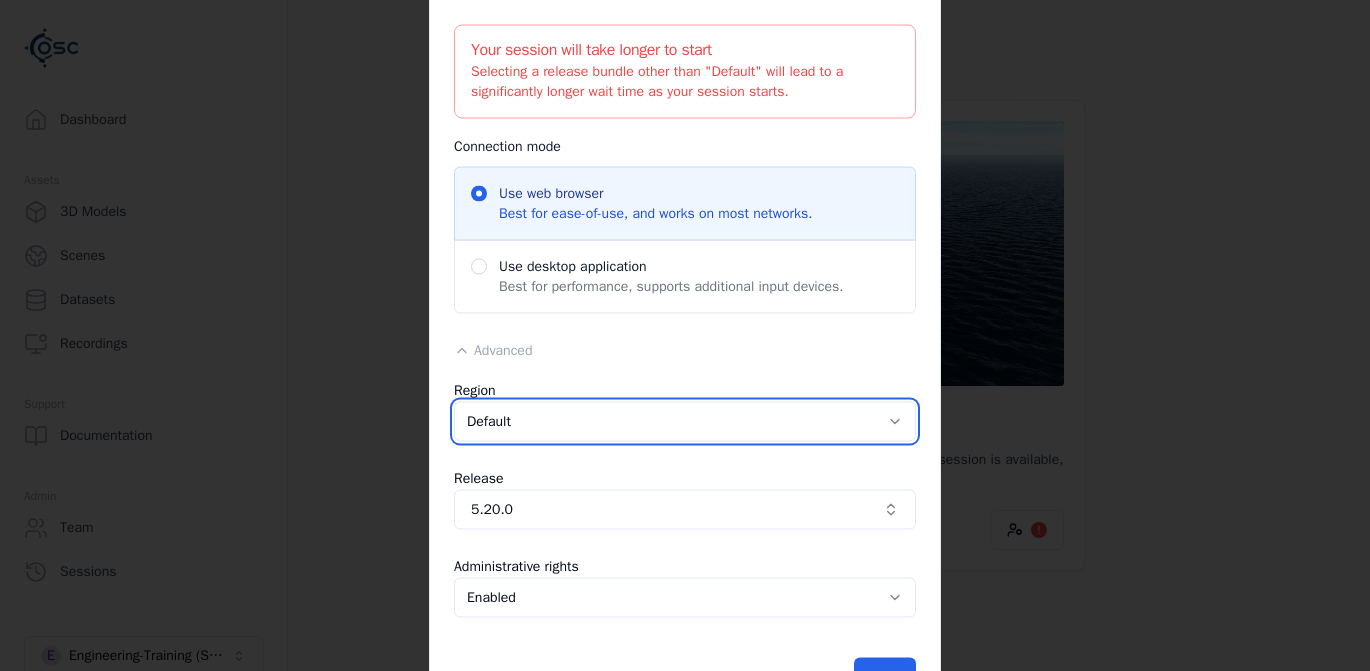 click on "Opt-in to analytics Would you like to help us improve our service by allowing us to collect analytics data about how you use our application? This data helps us understand usage patterns, troubleshoot issues, and make your experience better. For more information about what is collected and how it is used, please refer to our  Privacy Policy . Accept Decline Dashboard Assets 3D Models Scenes Datasets Recordings Support Documentation Admin Team Sessions E Engineering-Training (SSO Staging) Privacy | Cookies Session  not started Press the button below to start your session. Once your session is available, you can then proceed to connect. Start Session !
Session preferences Your session will take longer to start Selecting a release bundle other than "Default" will lead to a significantly longer wait time as your session starts. Connection mode Use web browser Best for ease-of-use, and works on most networks. Use desktop application Best for performance, supports additional input devices. Advanced" at bounding box center (685, 335) 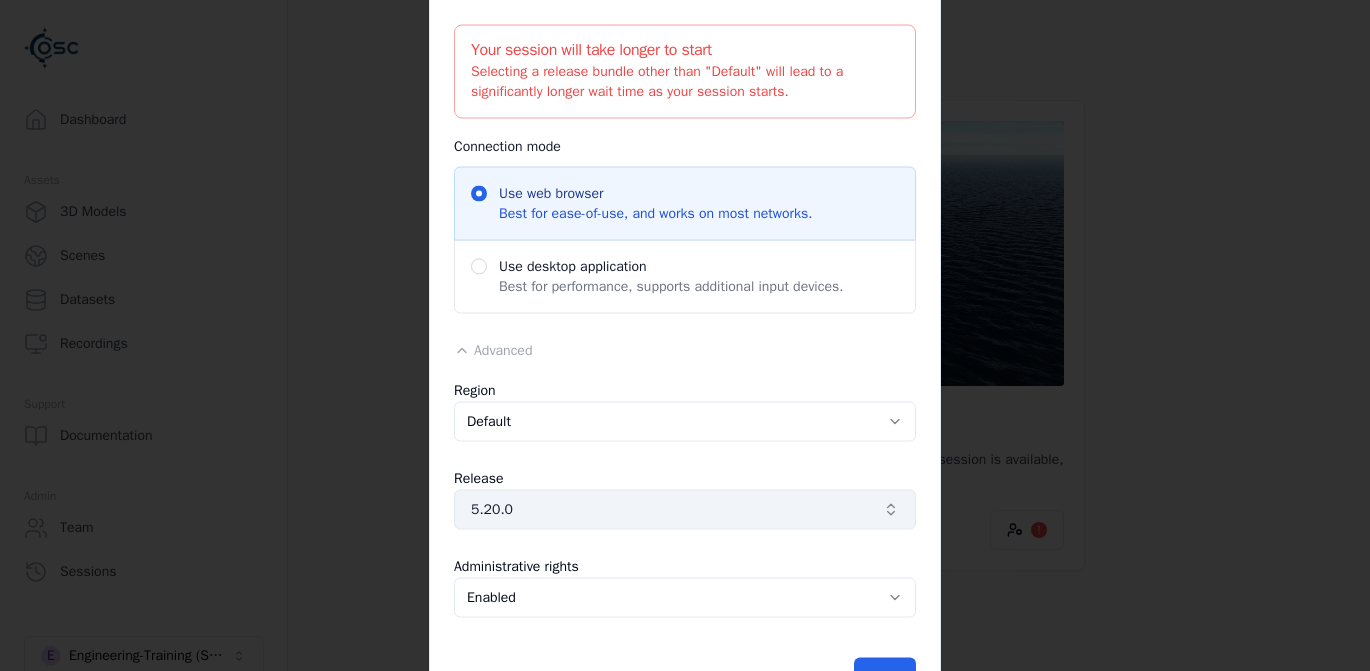 click on "5.20.0" at bounding box center (673, 509) 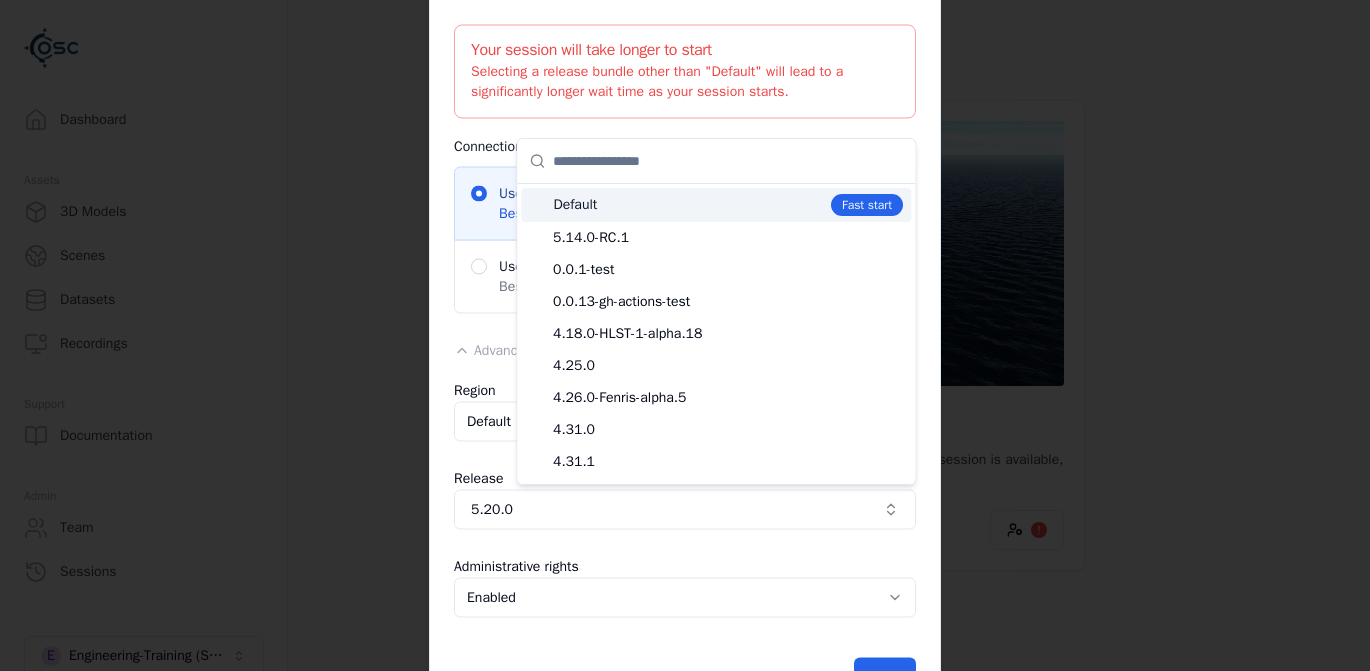 click on "Default" at bounding box center (688, 205) 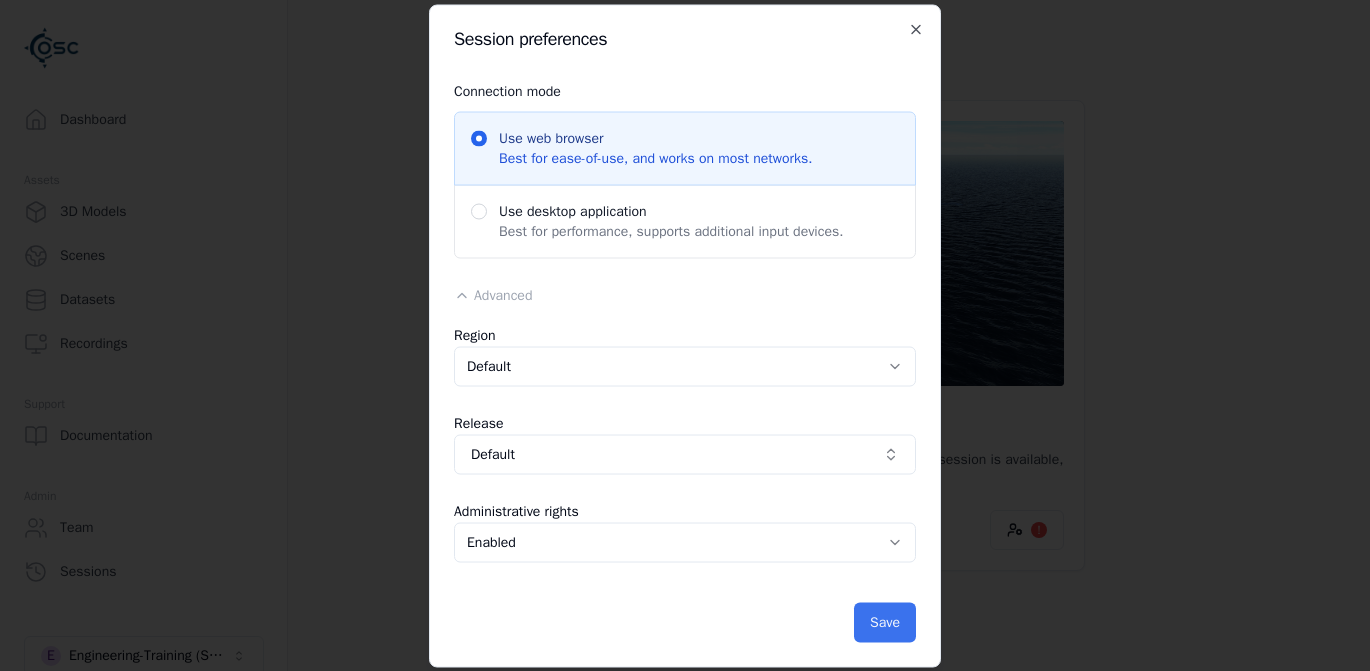click on "Save" at bounding box center [885, 622] 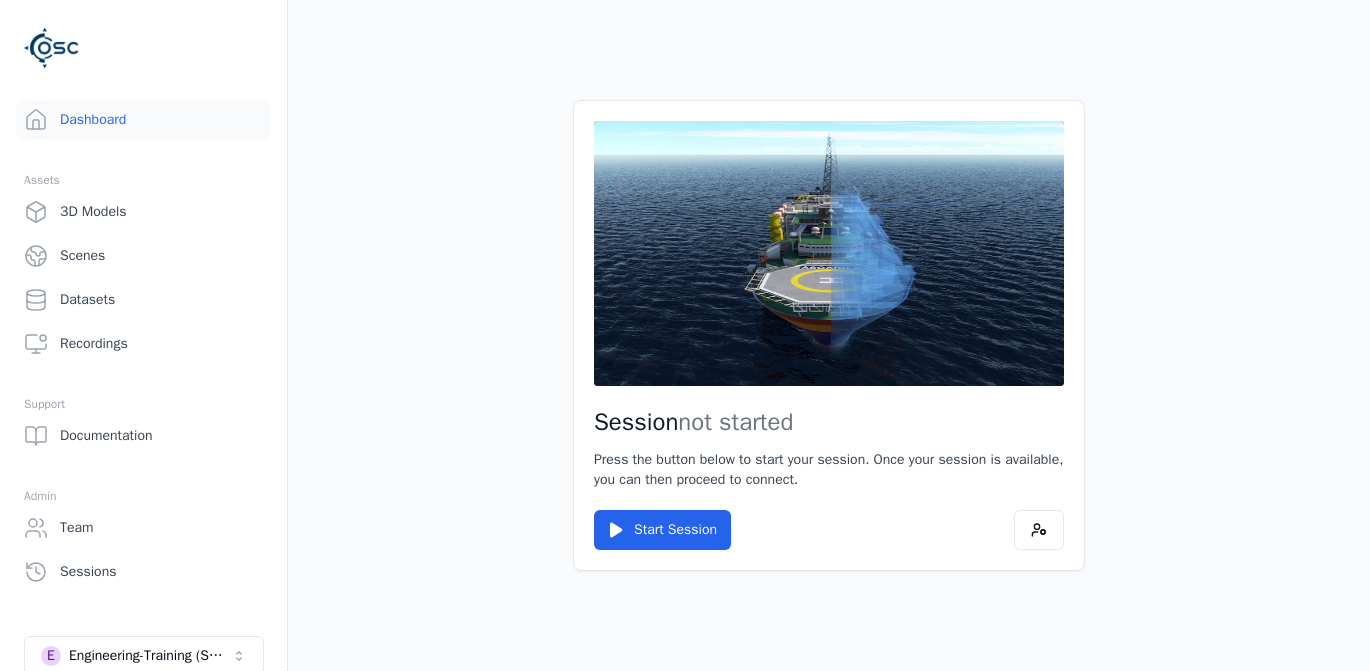 click on "Session  not started Press the button below to start your session. Once your session is available, you can then proceed to connect. Start Session" at bounding box center (829, 335) 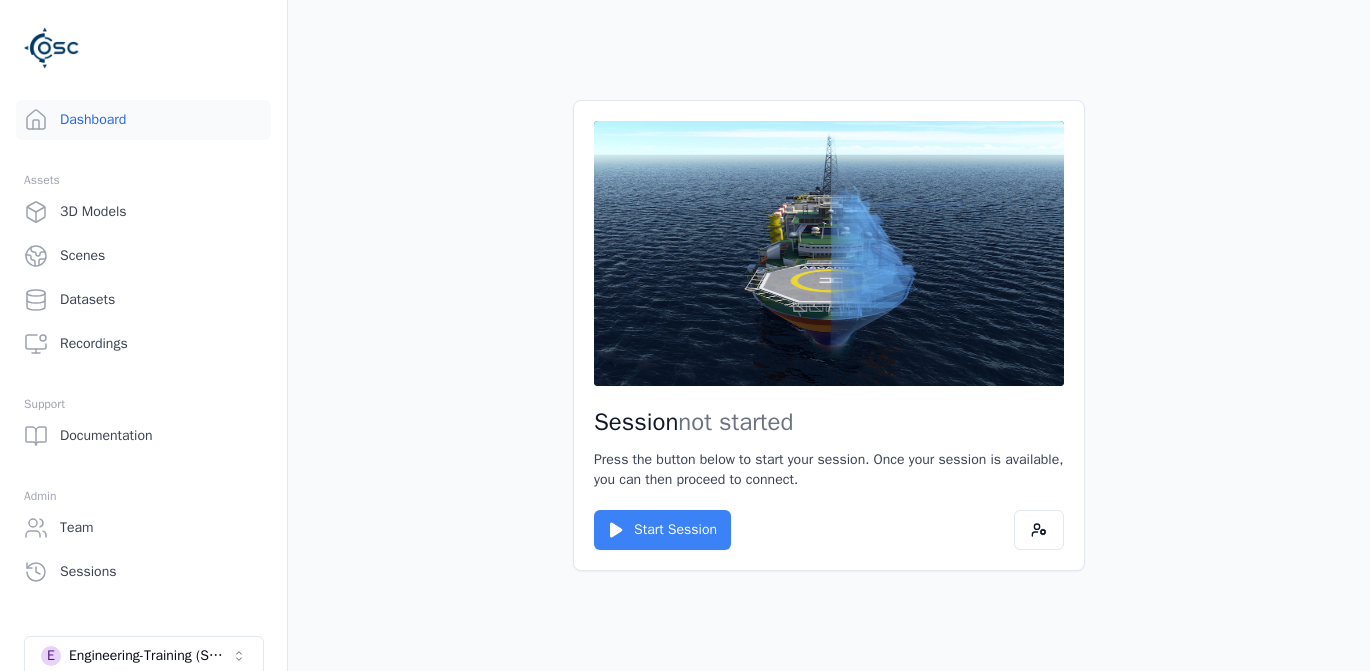 click on "Start Session" at bounding box center [662, 530] 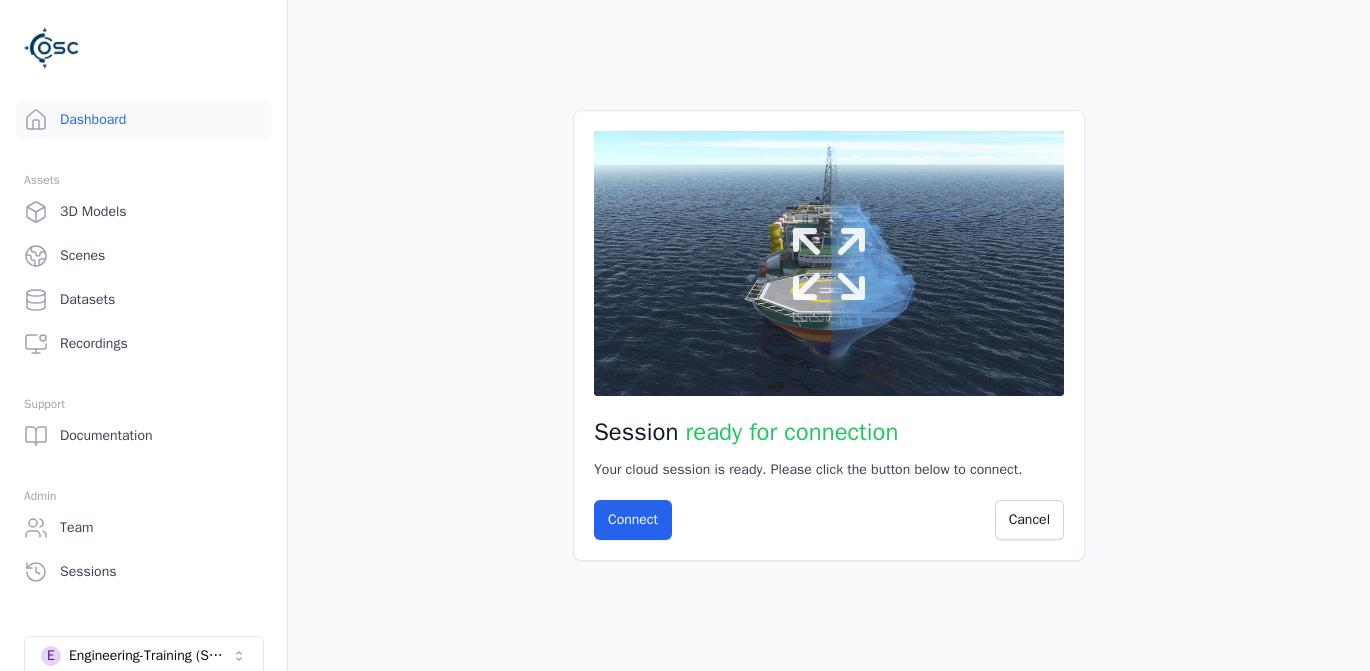 click 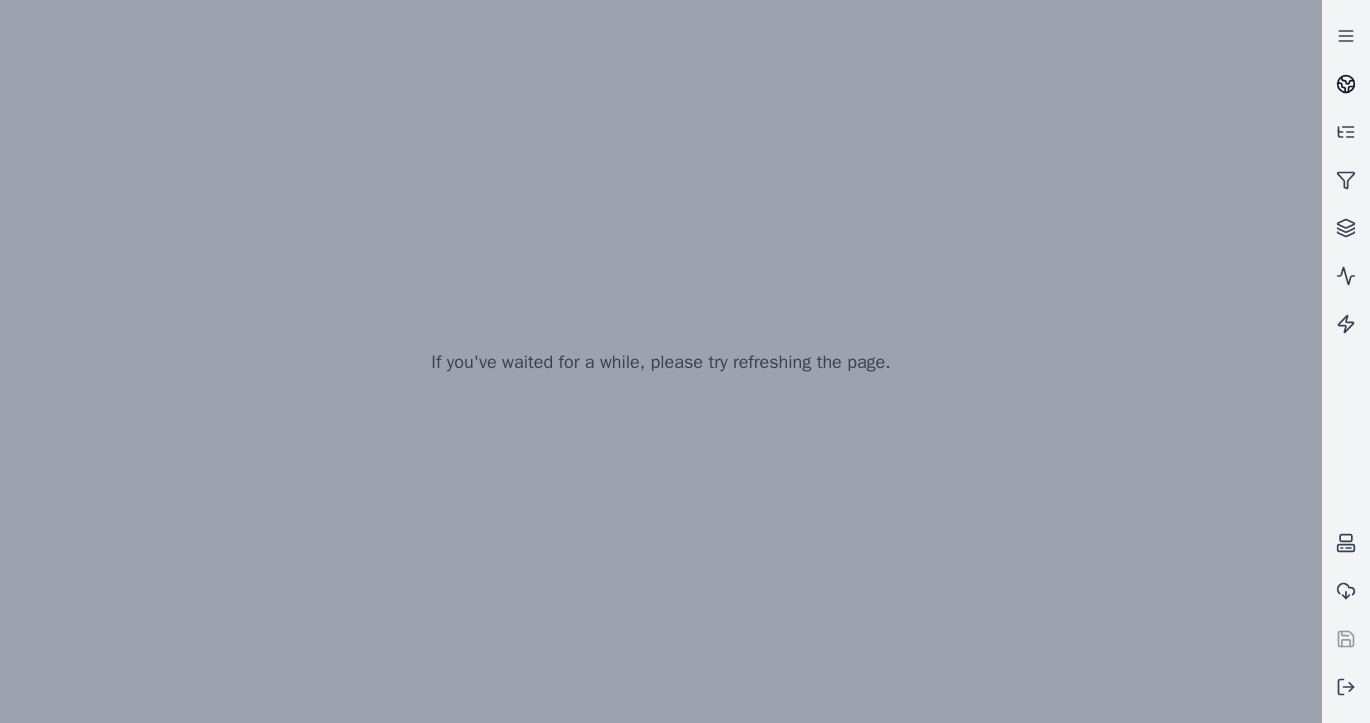 click at bounding box center [1346, 84] 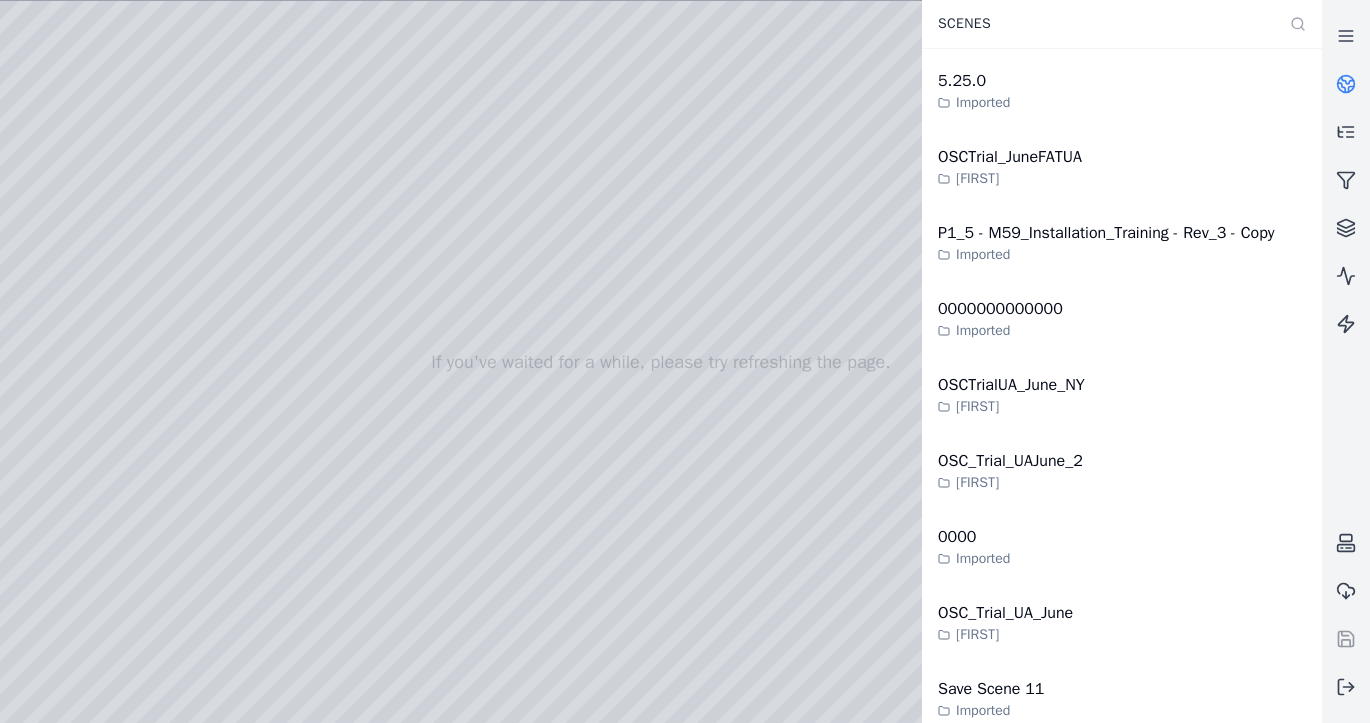 scroll, scrollTop: 0, scrollLeft: 0, axis: both 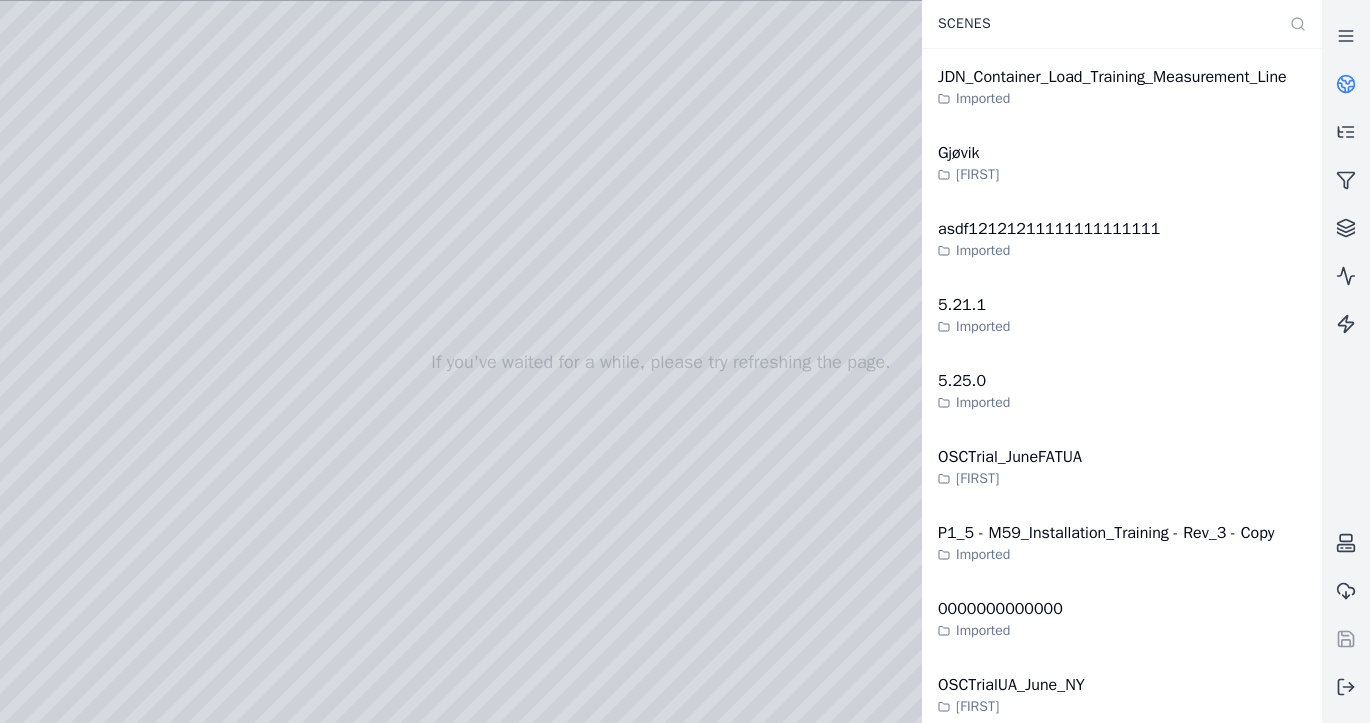 drag, startPoint x: 606, startPoint y: 354, endPoint x: 752, endPoint y: 519, distance: 220.32022 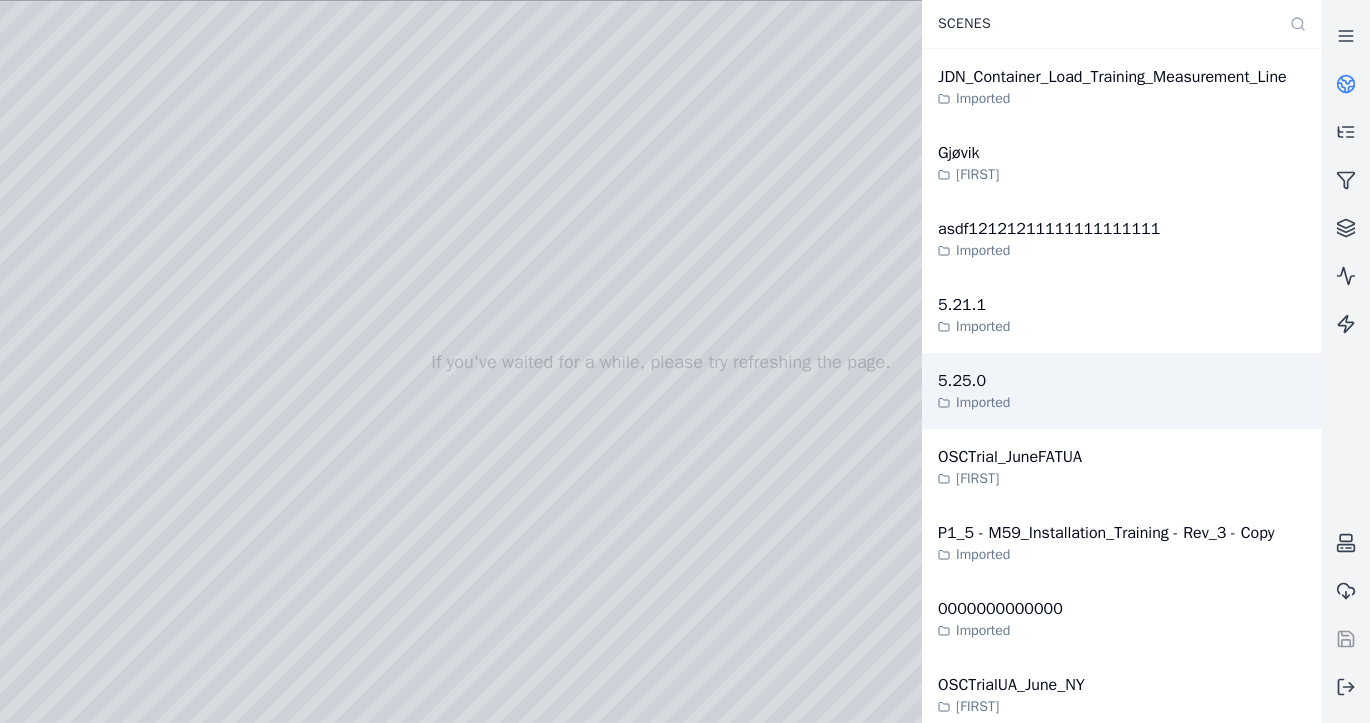click on "5.25.0" at bounding box center [974, 381] 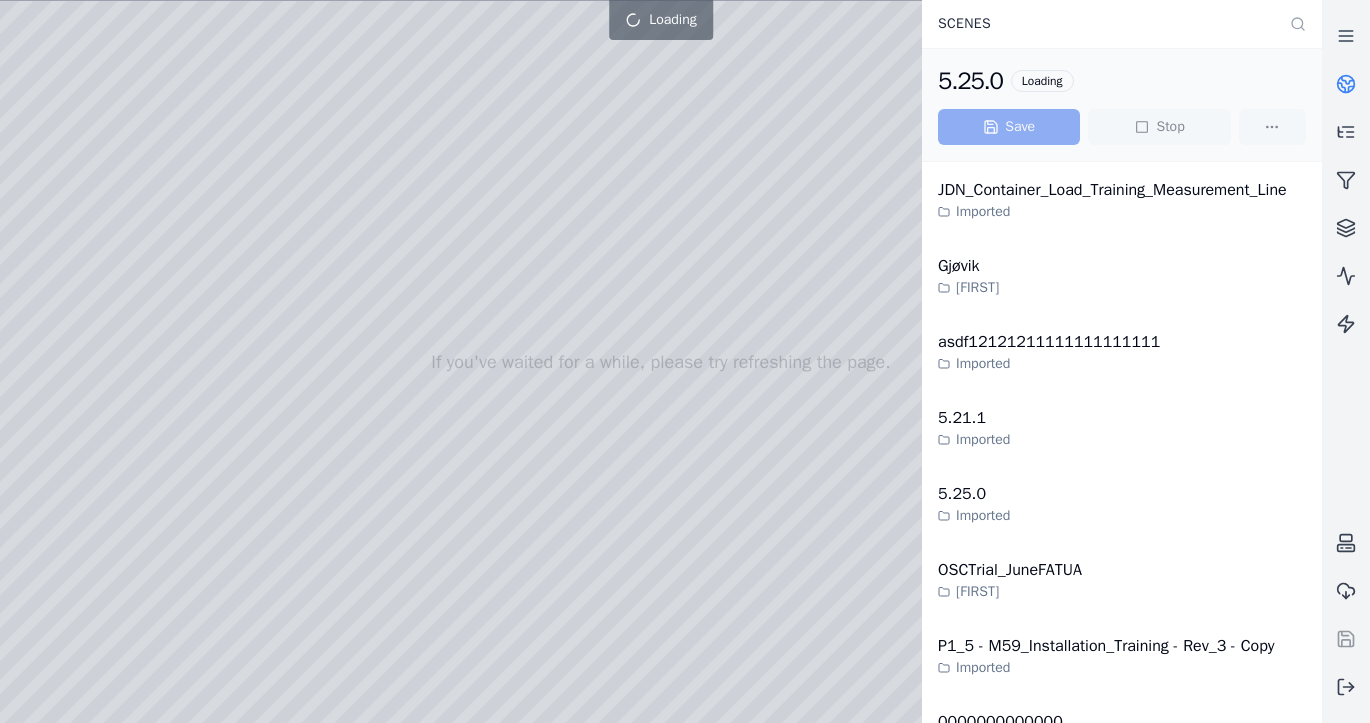 click at bounding box center (661, 362) 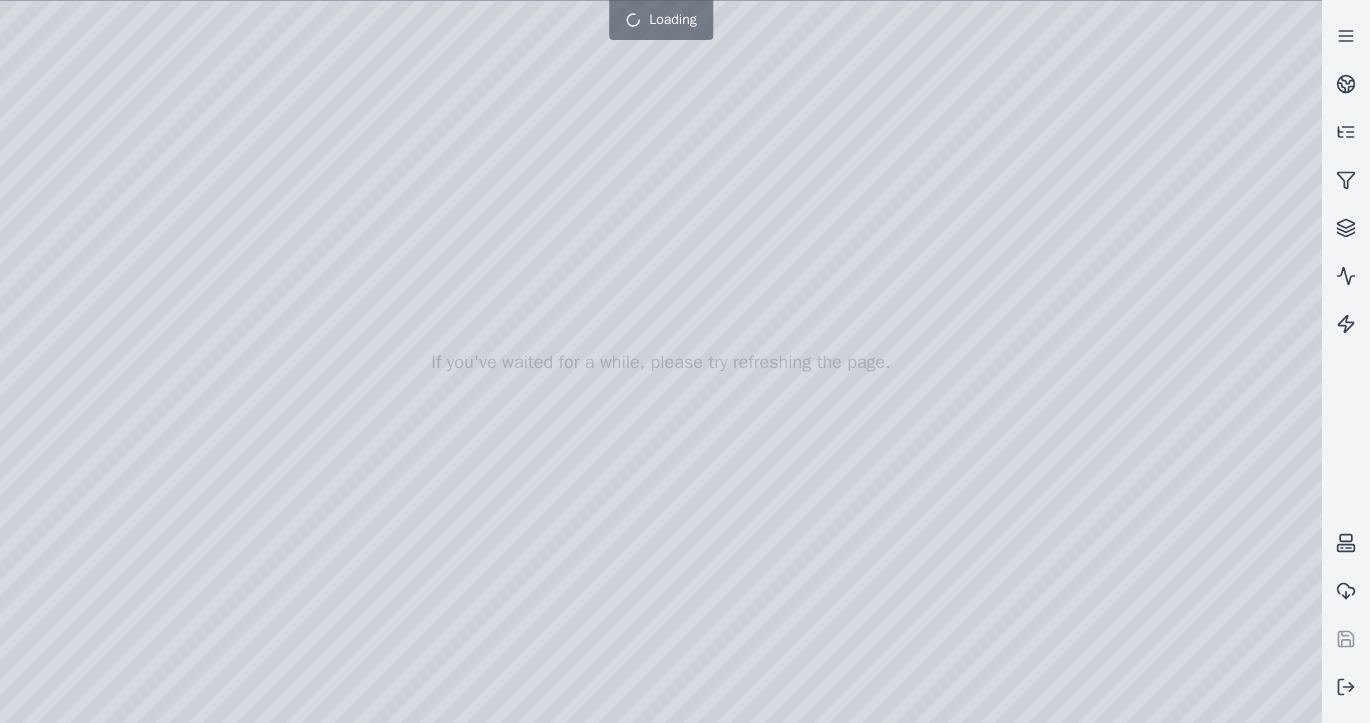 drag, startPoint x: 862, startPoint y: 174, endPoint x: 316, endPoint y: 519, distance: 645.86456 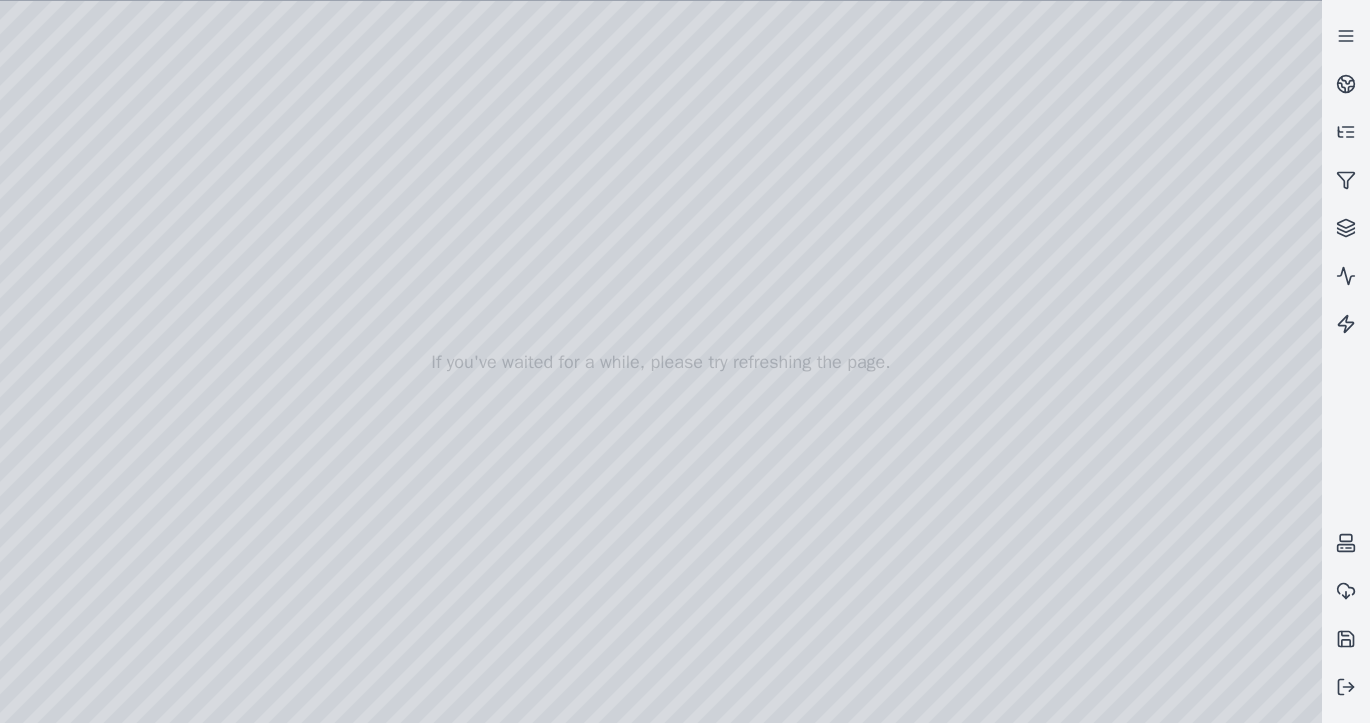 drag, startPoint x: 514, startPoint y: 349, endPoint x: 425, endPoint y: 281, distance: 112.00446 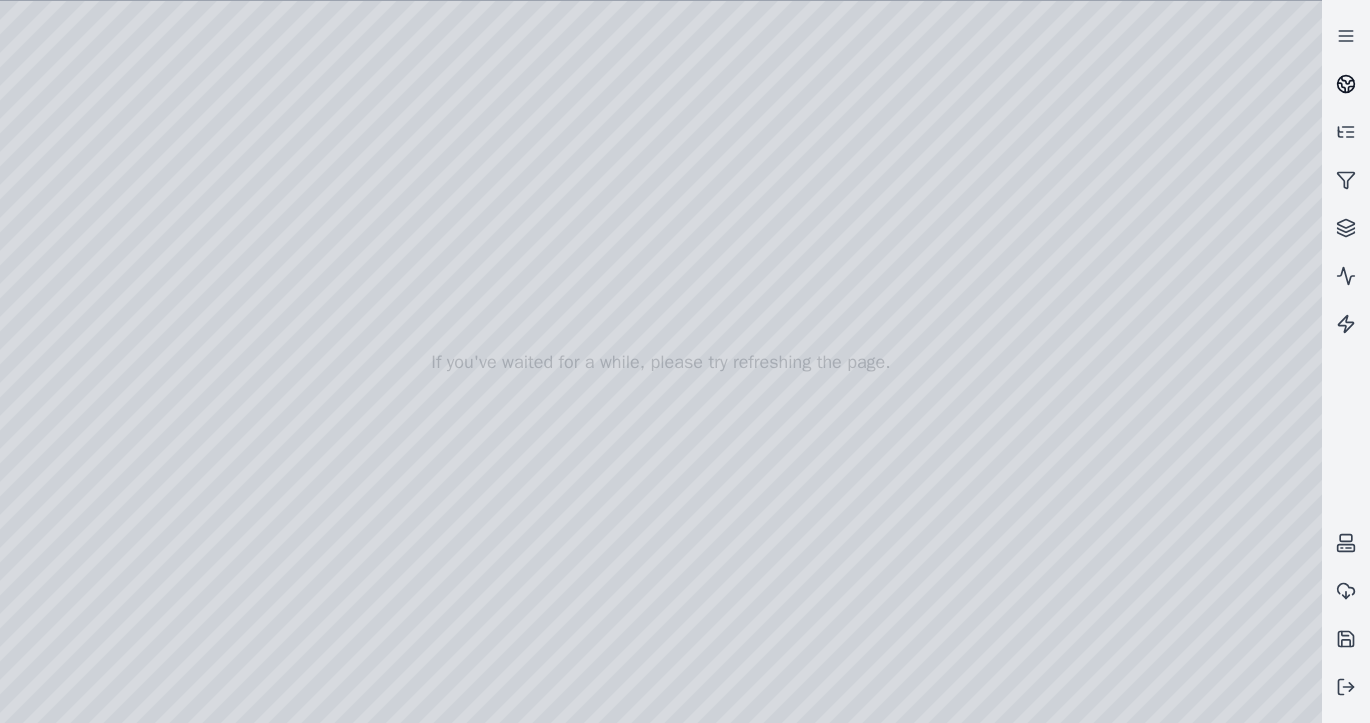 click 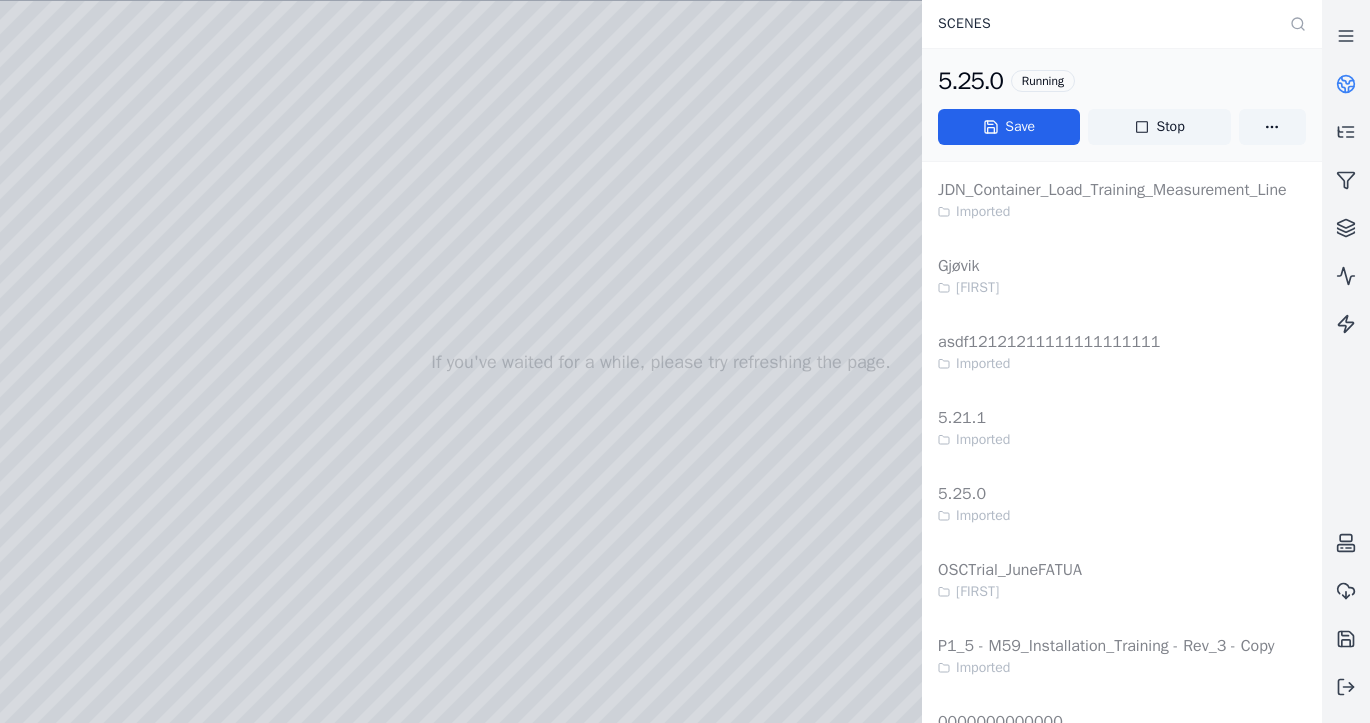 click 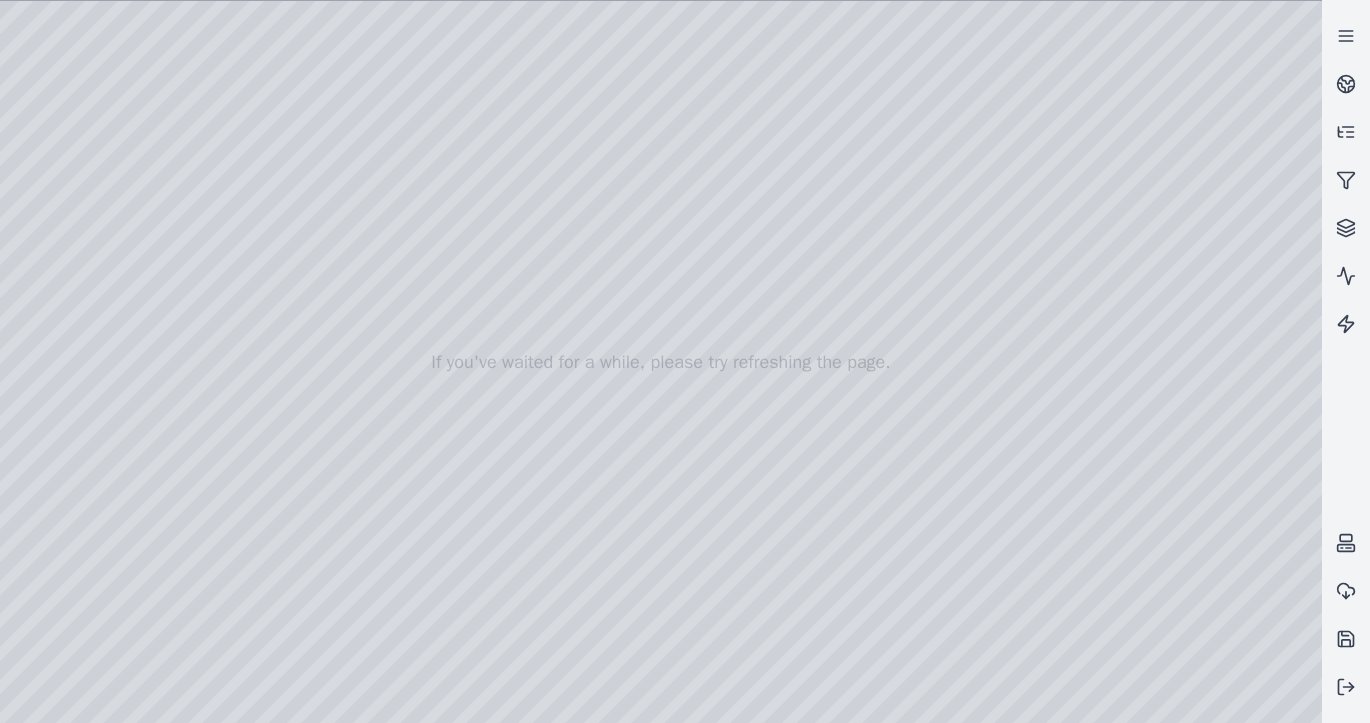 drag, startPoint x: 942, startPoint y: 435, endPoint x: 875, endPoint y: 492, distance: 87.965904 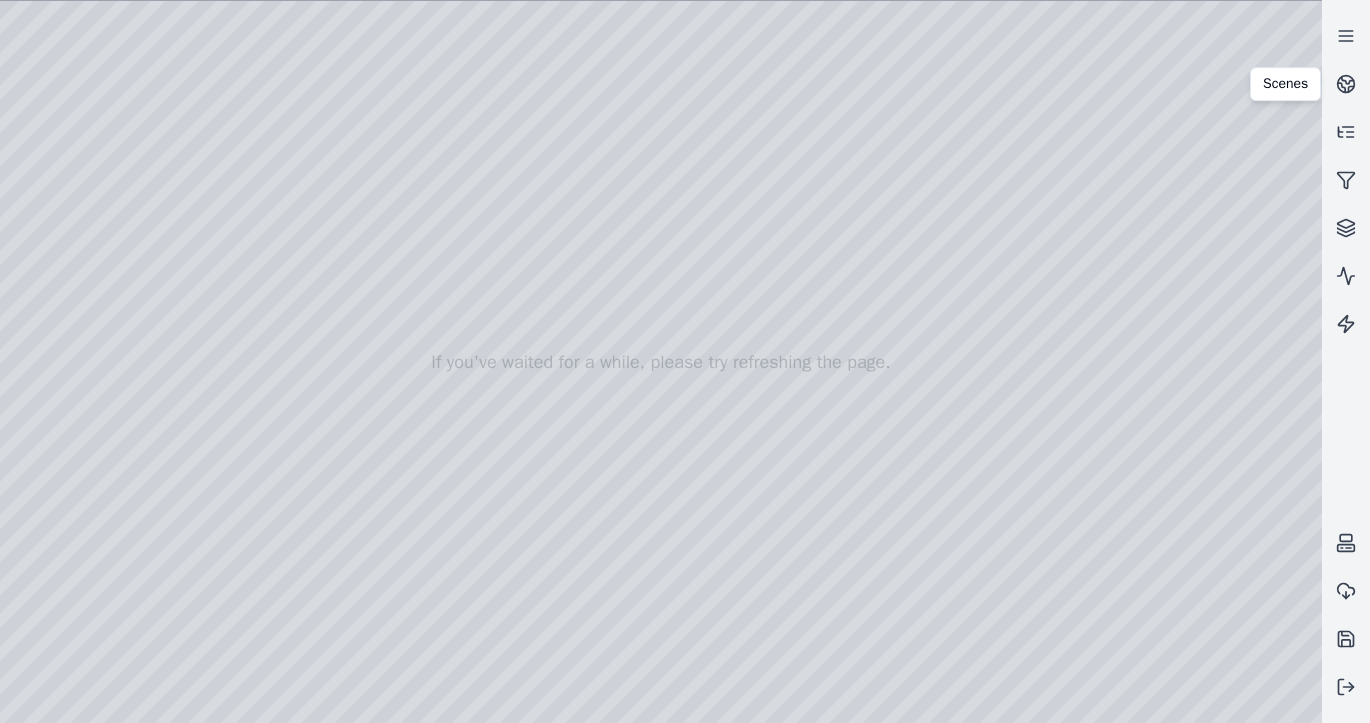 drag, startPoint x: 674, startPoint y: 385, endPoint x: 573, endPoint y: 299, distance: 132.65369 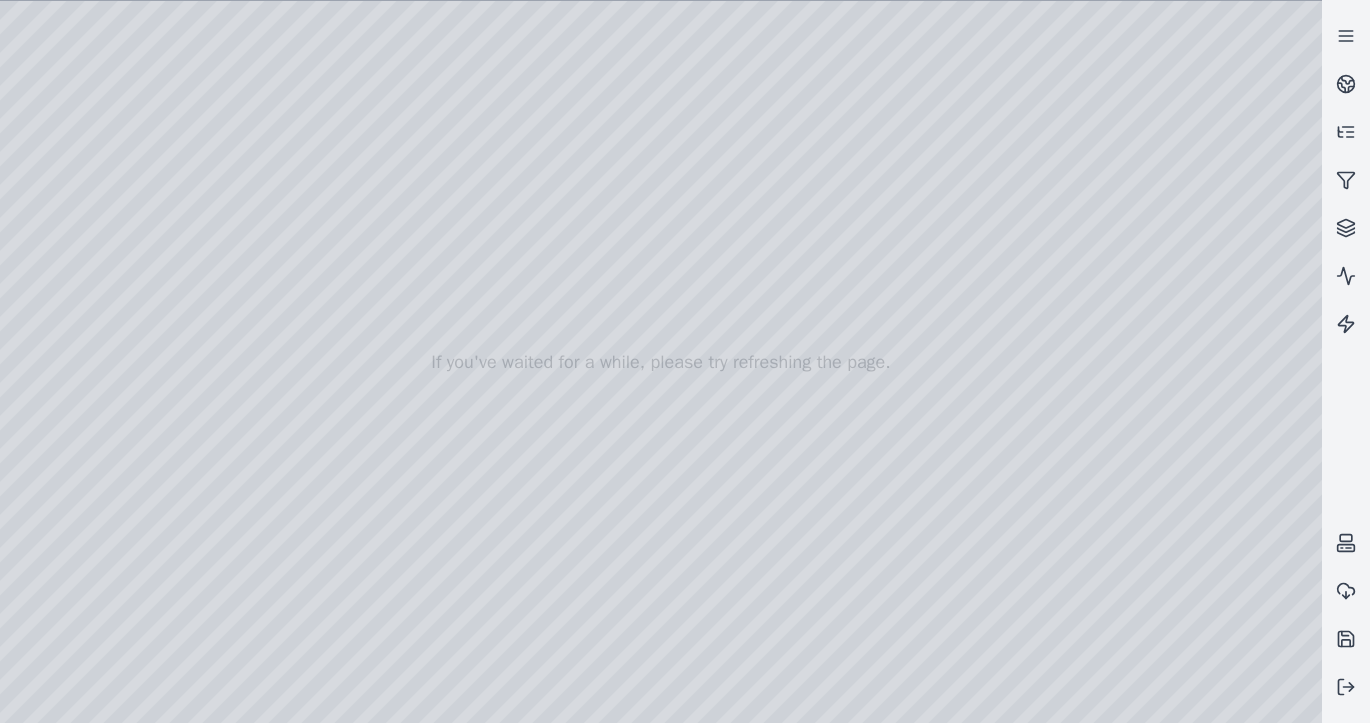 drag, startPoint x: 714, startPoint y: 400, endPoint x: 714, endPoint y: 374, distance: 26 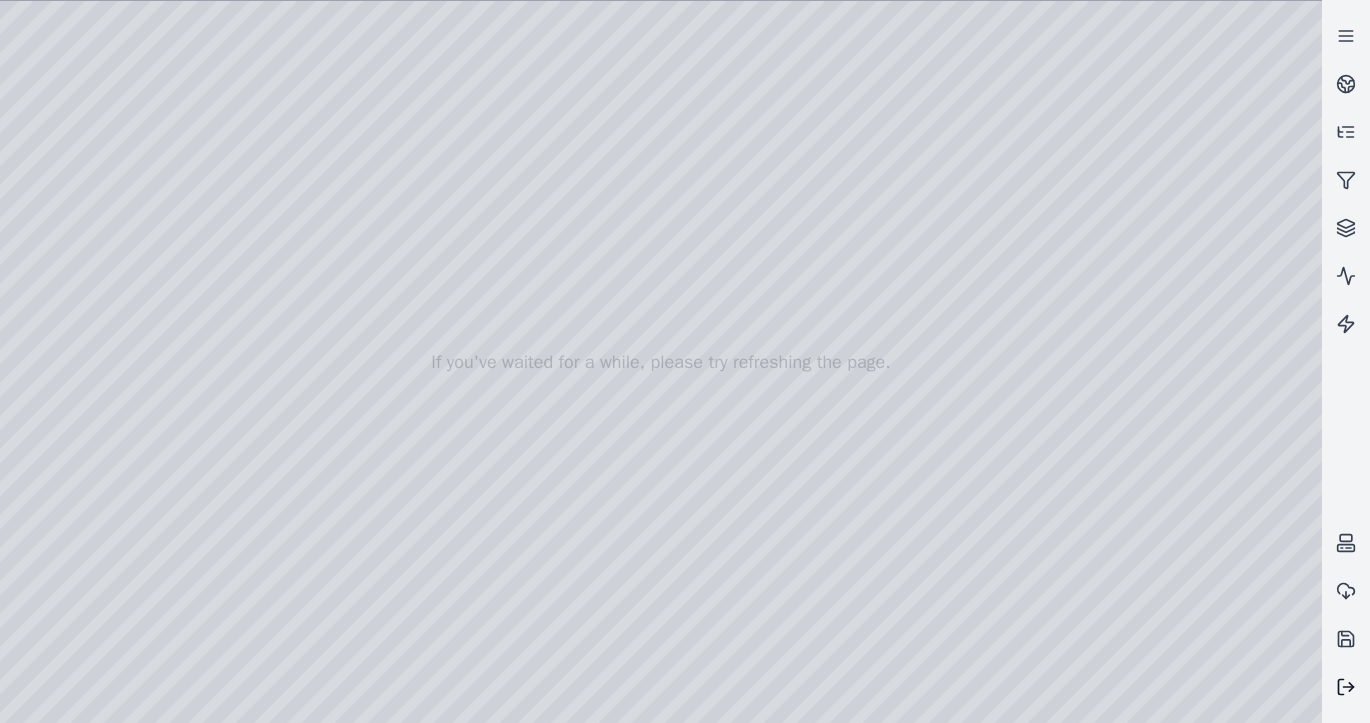 click 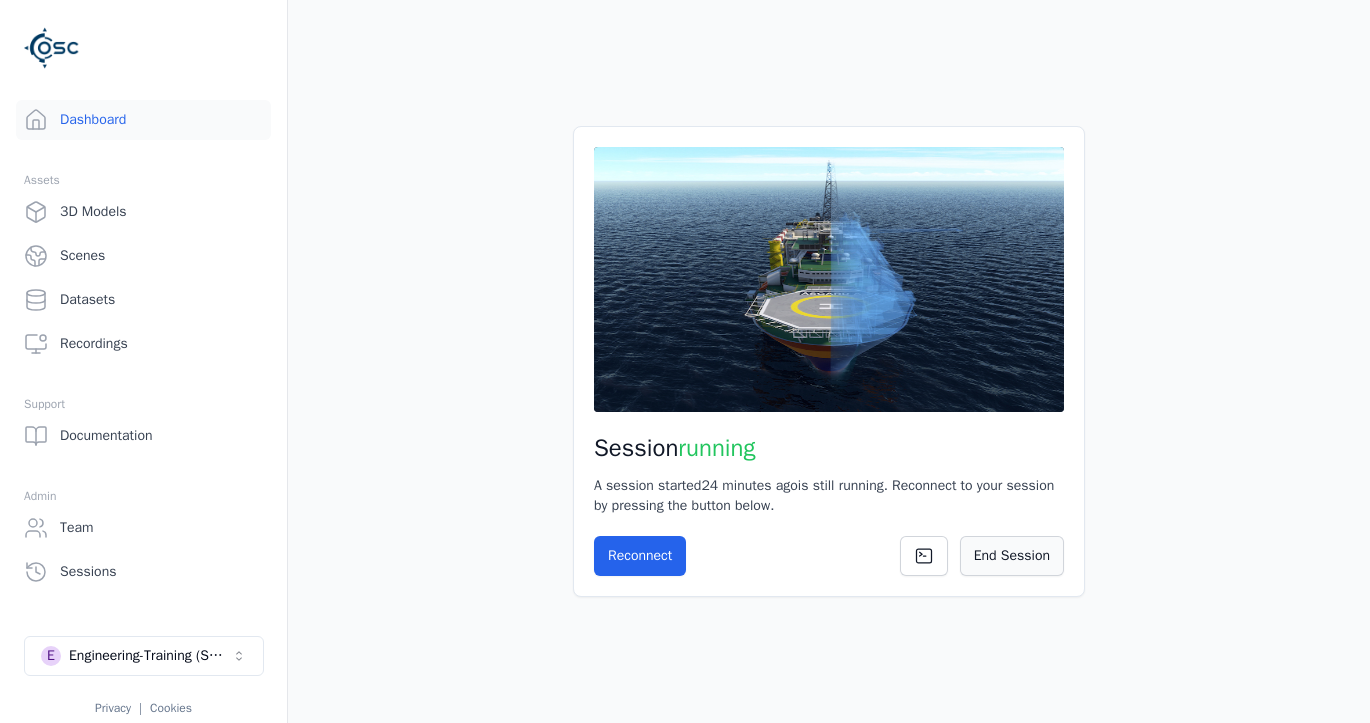 click on "End Session" at bounding box center [1012, 556] 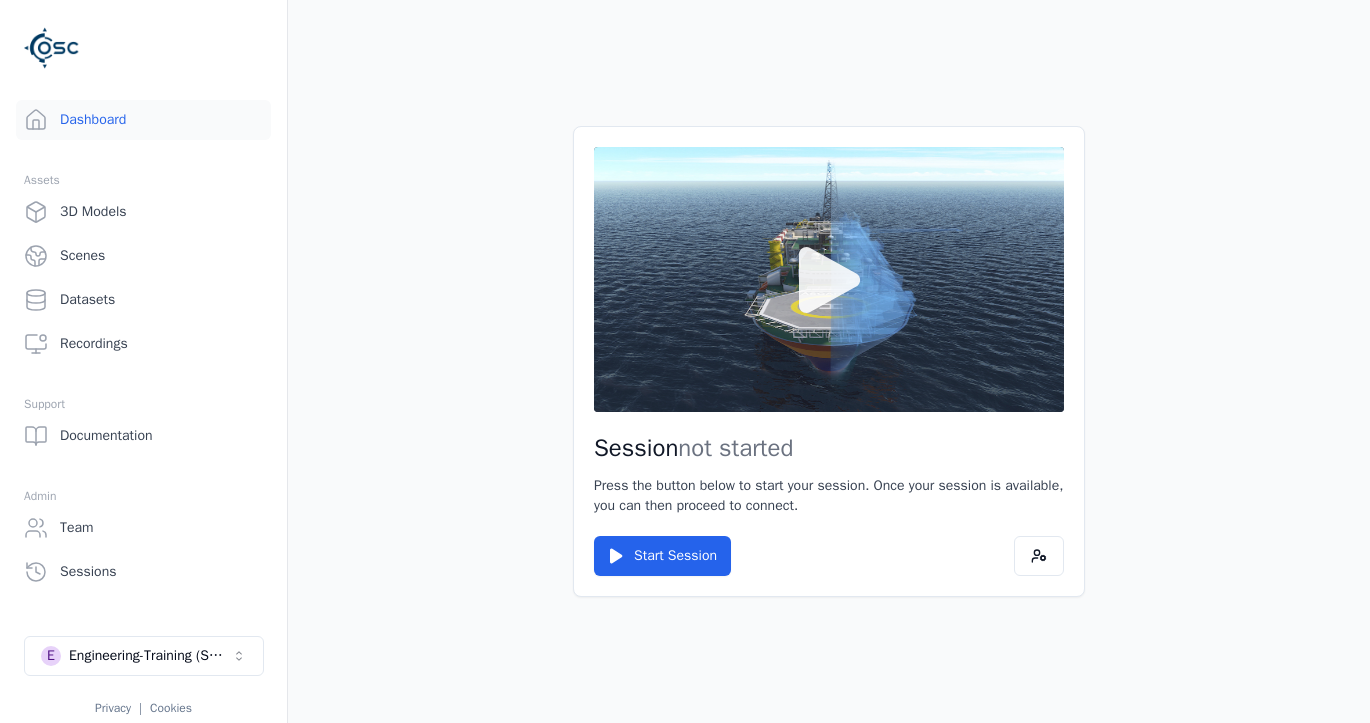 click 